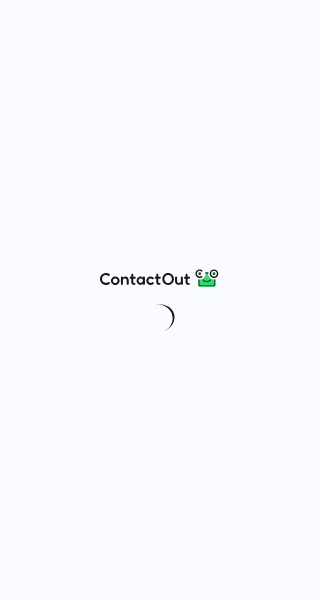 scroll, scrollTop: 0, scrollLeft: 0, axis: both 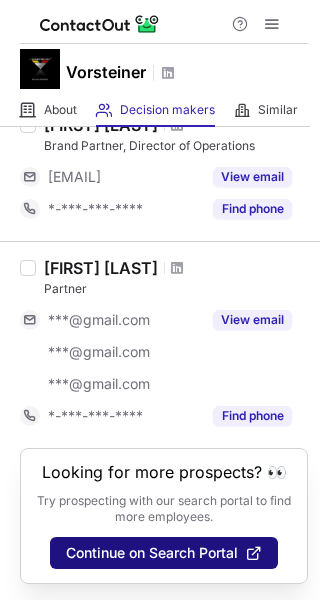 click on "Continue on Search Portal" at bounding box center (164, 553) 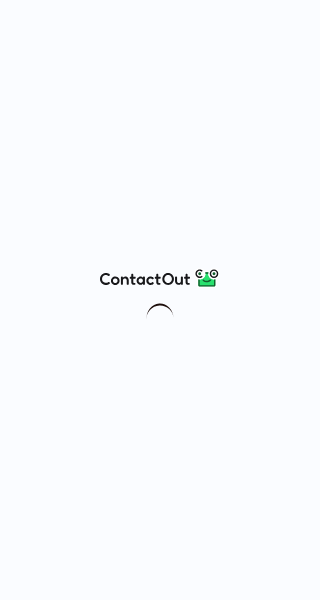 scroll, scrollTop: 0, scrollLeft: 0, axis: both 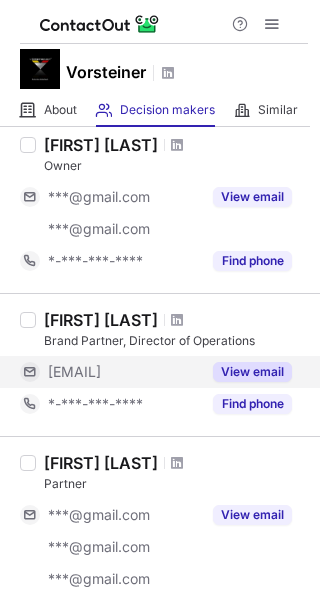 click on "View email" at bounding box center (252, 22) 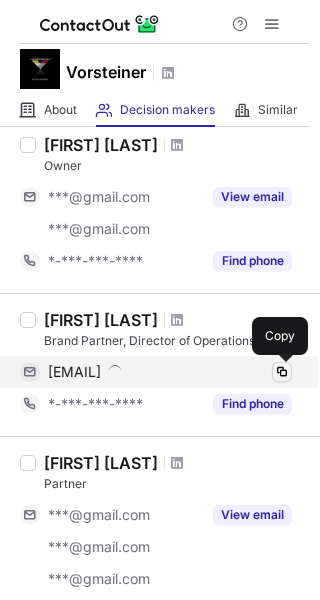 click at bounding box center (282, 372) 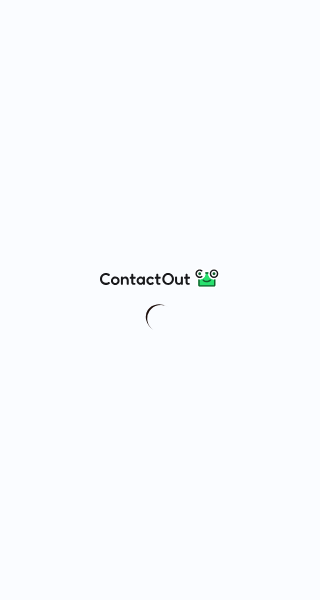 scroll, scrollTop: 0, scrollLeft: 0, axis: both 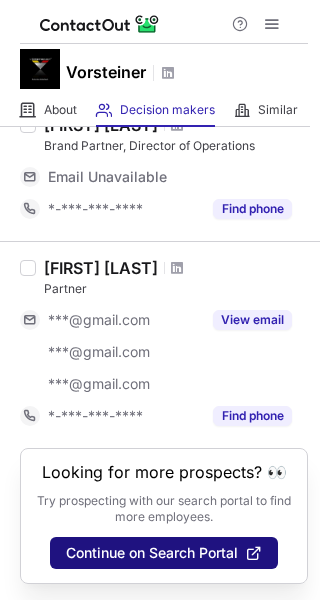 click on "Continue on Search Portal" at bounding box center (164, 553) 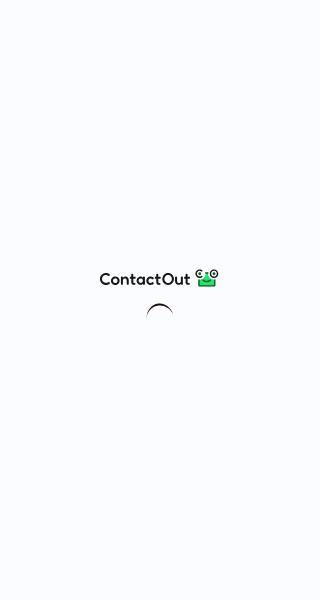 scroll, scrollTop: 0, scrollLeft: 0, axis: both 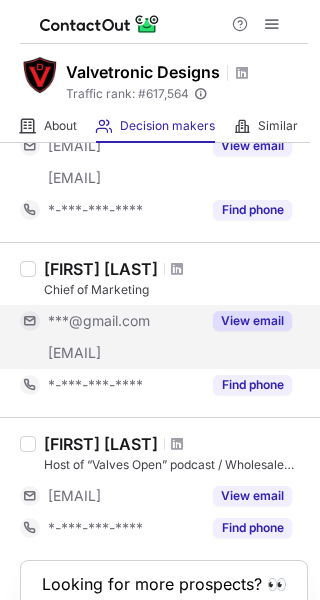 click on "View email" at bounding box center (252, 146) 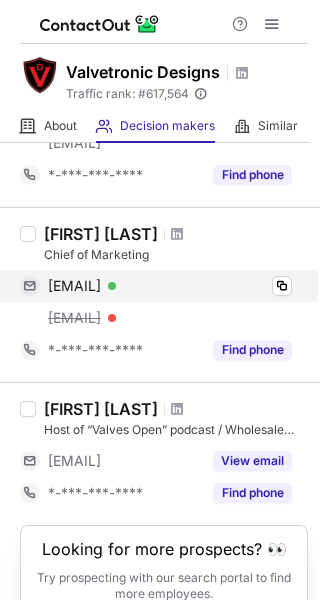 scroll, scrollTop: 275, scrollLeft: 0, axis: vertical 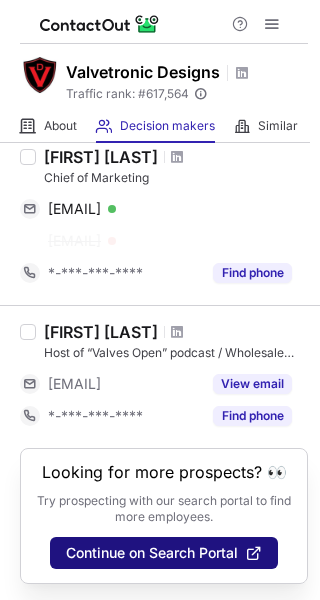 click on "Continue on Search Portal" at bounding box center [152, 553] 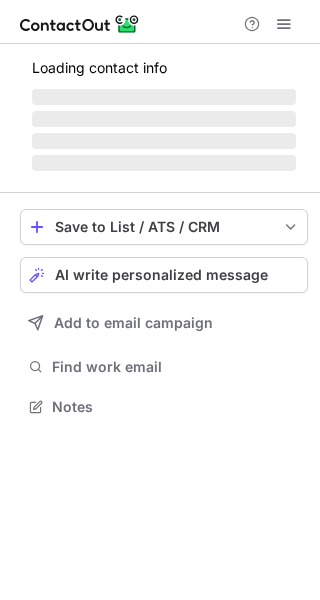 scroll, scrollTop: 0, scrollLeft: 0, axis: both 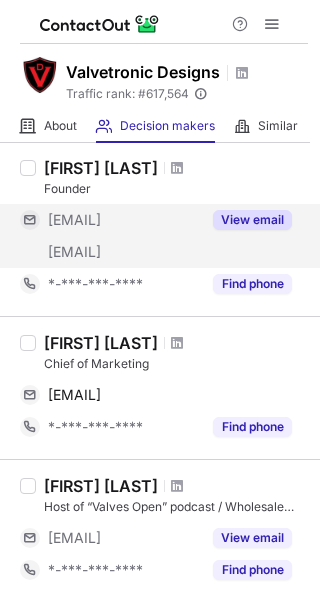 click on "View email" at bounding box center [252, 220] 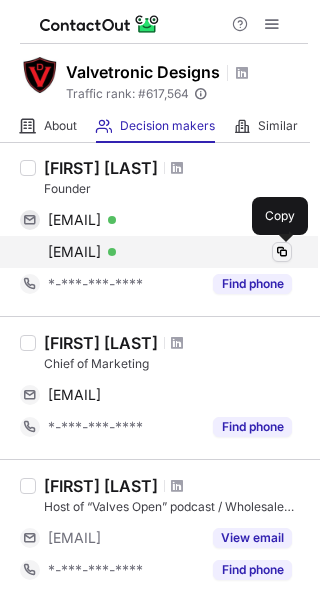 click at bounding box center (282, 252) 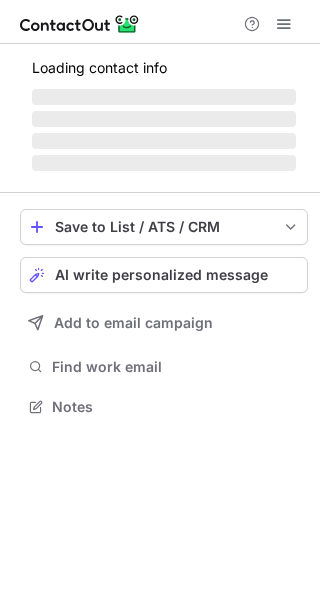 scroll, scrollTop: 0, scrollLeft: 0, axis: both 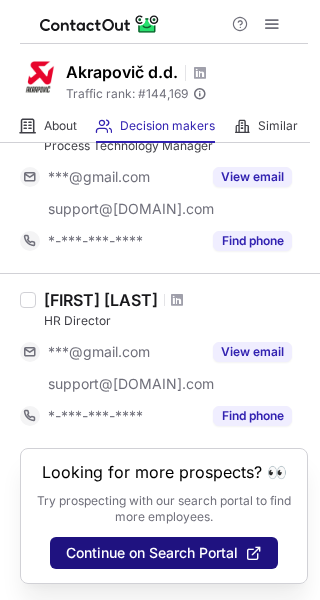 click on "Continue on Search Portal" at bounding box center (152, 553) 